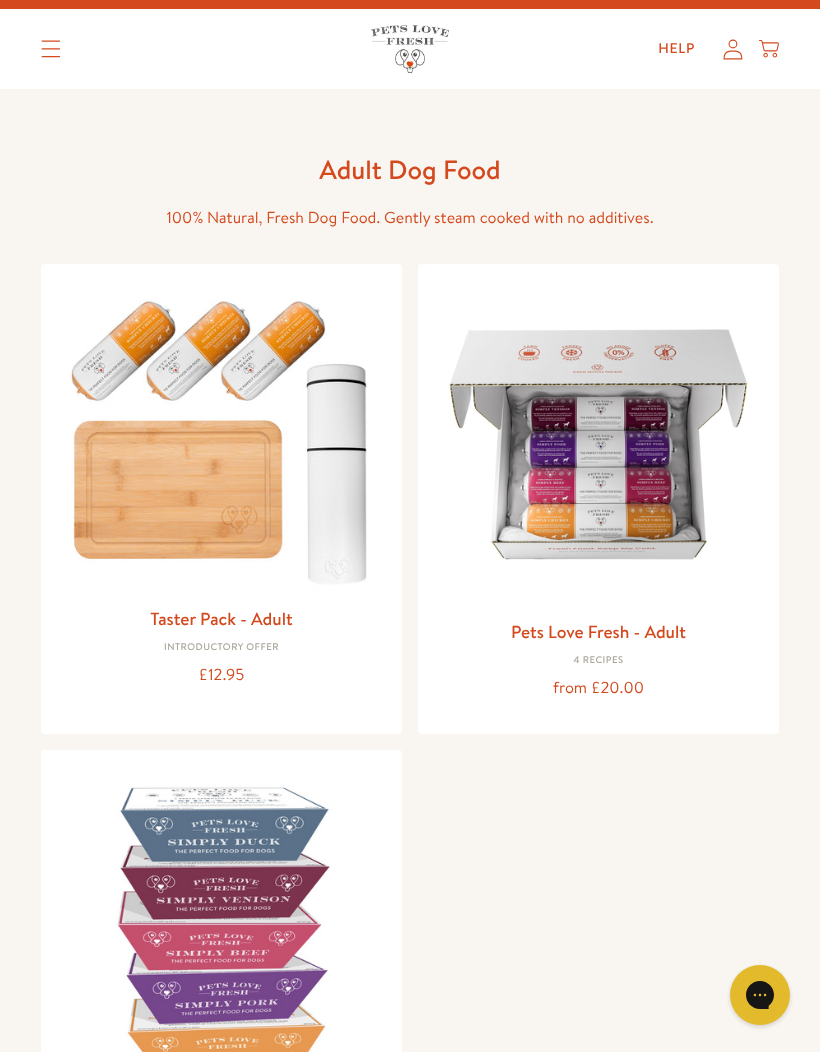 scroll, scrollTop: 0, scrollLeft: 0, axis: both 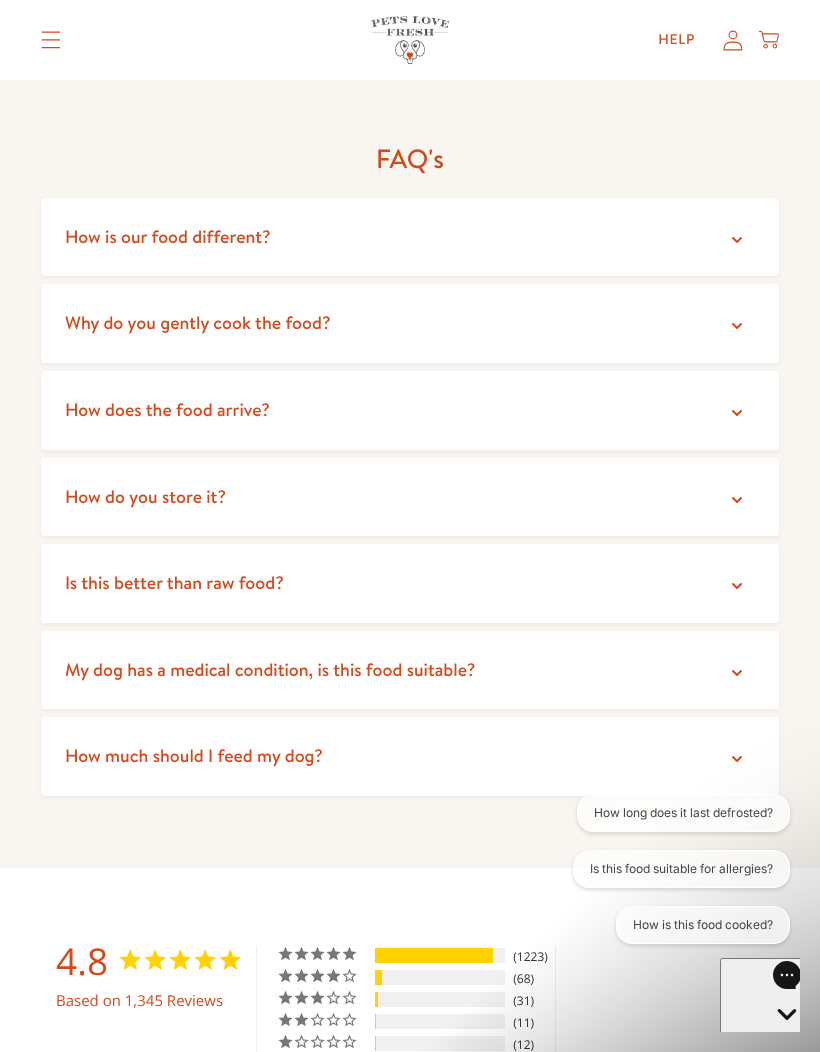 click on "Is this better than raw food?" at bounding box center [410, 583] 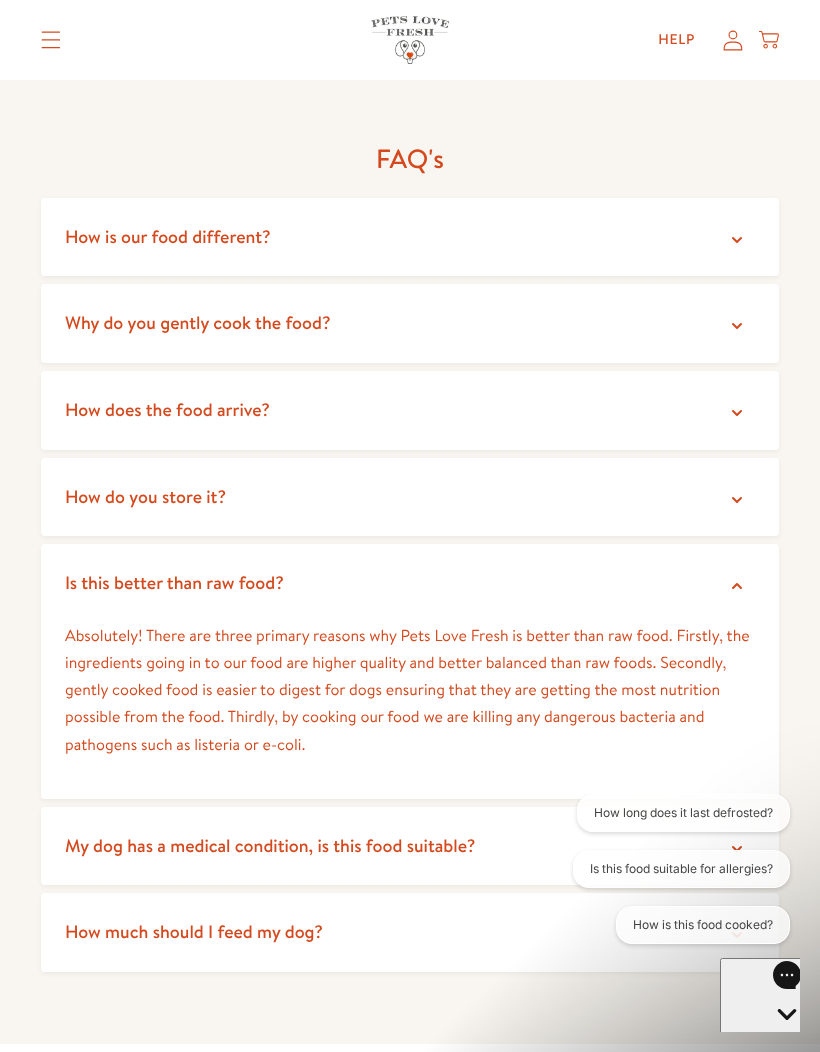 click on "How much should I feed my dog?" at bounding box center (410, 932) 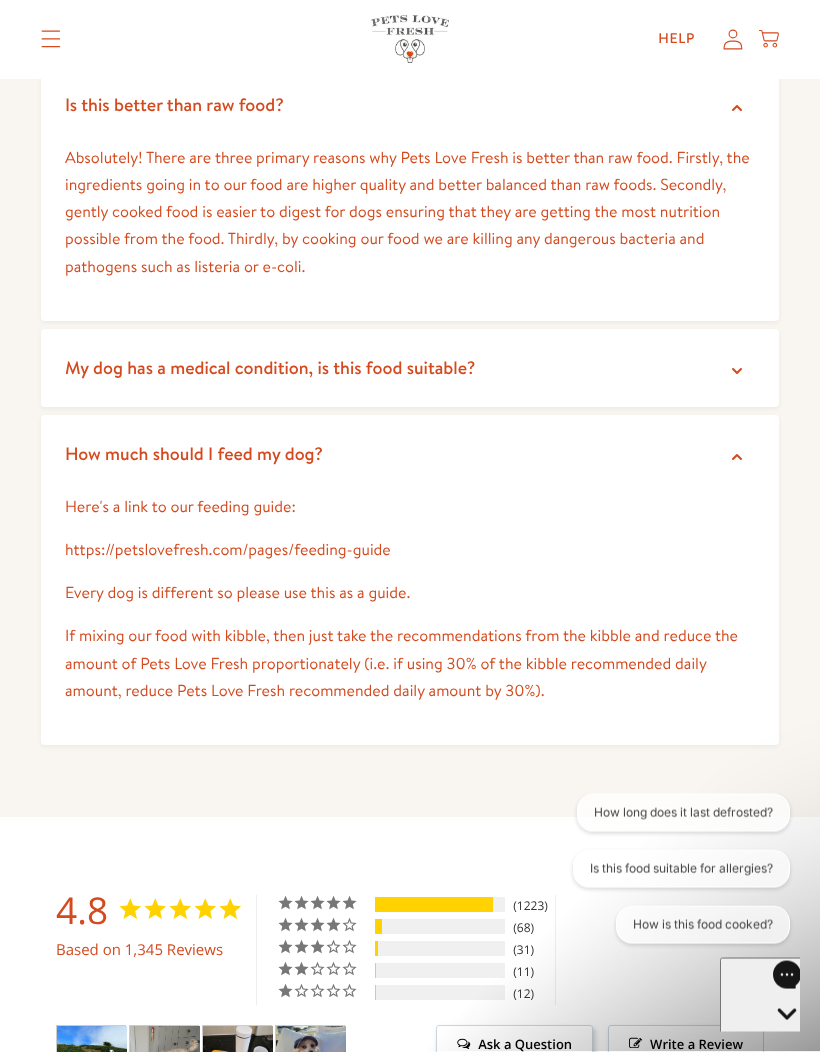 scroll, scrollTop: 4683, scrollLeft: 0, axis: vertical 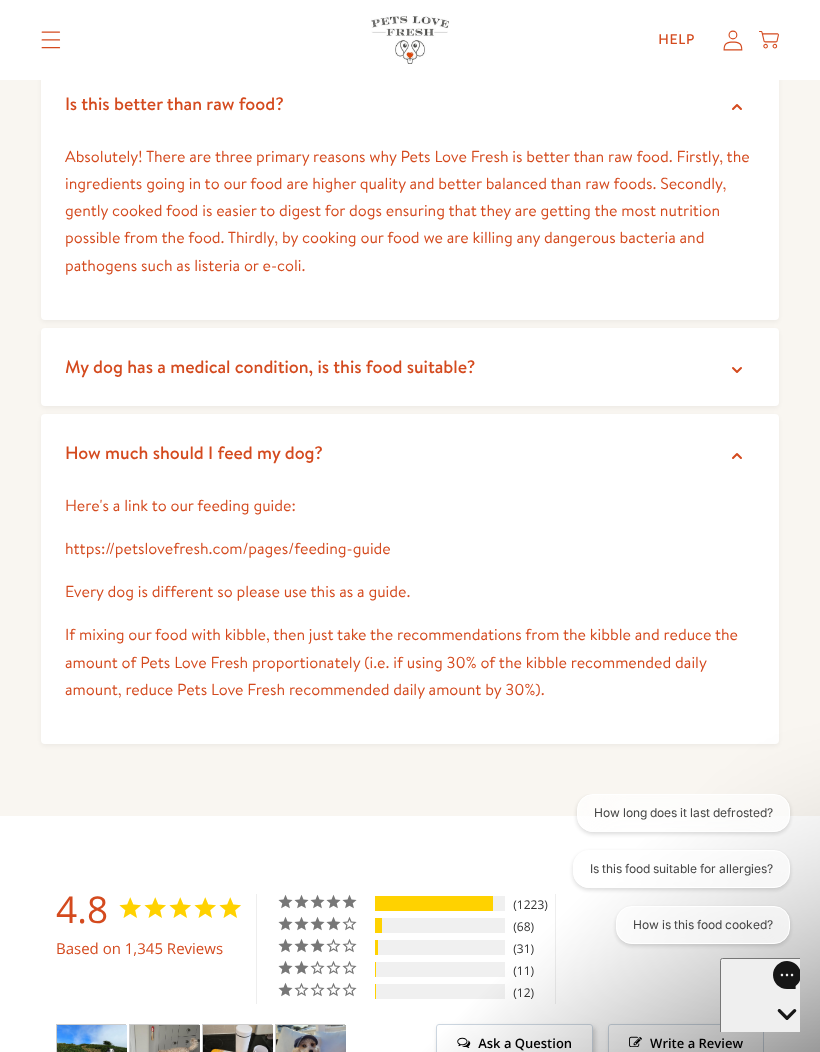 click on "https://petslovefresh.com/pages/feeding-guide" at bounding box center [228, 549] 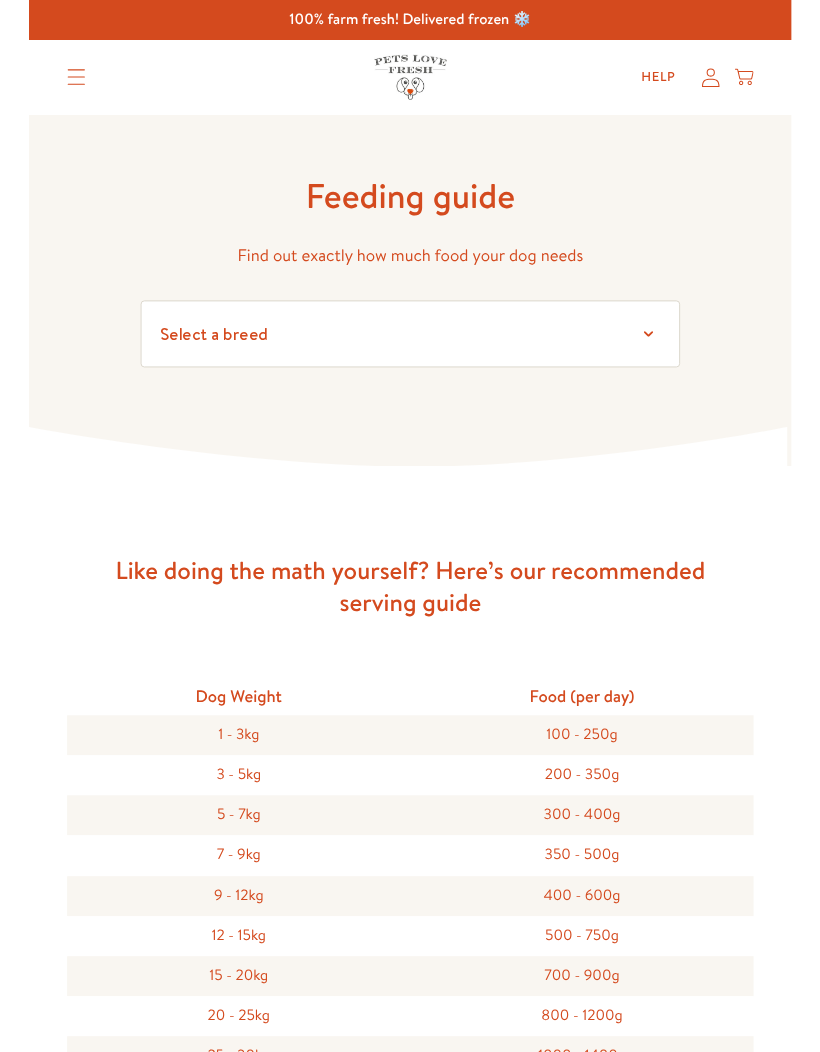 scroll, scrollTop: 0, scrollLeft: 0, axis: both 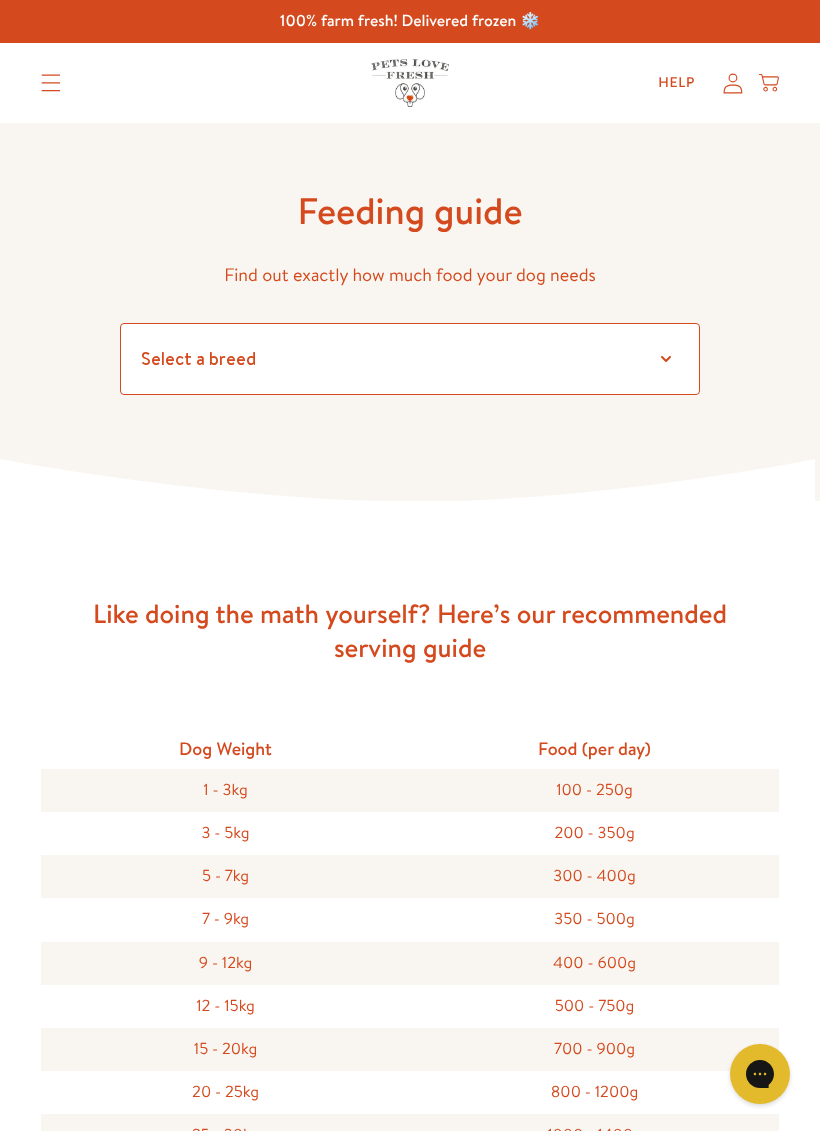 click on "Select a breed
Affenpinscher Afghan hound Airedale terrier Akita Alaskan Malamute American Staffordshire terrier American water spaniel Australian cattle dog Australian shepherd Australian terrier Basenji Basset hound Beagle Bearded collie Bedlington terrier Bernese mountain dog Bichon frise black and tan coonhound Bloodhound Border collie Border terrier Borzoi Boston terrier Bouvier des Flandres Boxer Briard Brittany Brussels griffon Bull terrier Bulldog Bullmastiff Cairn terrier Canaan dog Cavalier King Charles Spaniel Chesapeake Bay retriever Chihuahua Chinese crested Chinese shar-pei Chow chow Clumber spaniel Cocker spaniel Collie Curly-coated retriever Dachshund Dalmatian Doberman pinscher English cocker spaniel English setter English springer spaniel English toy spaniel Eskimo dog Finnish spitz Flat-coated retriever Fox terrier Foxhound French bulldog German shepherd German shorthaired pointer German wirehaired pointer Golden retriever Gordon setter Great Dane Pug" at bounding box center [410, 359] 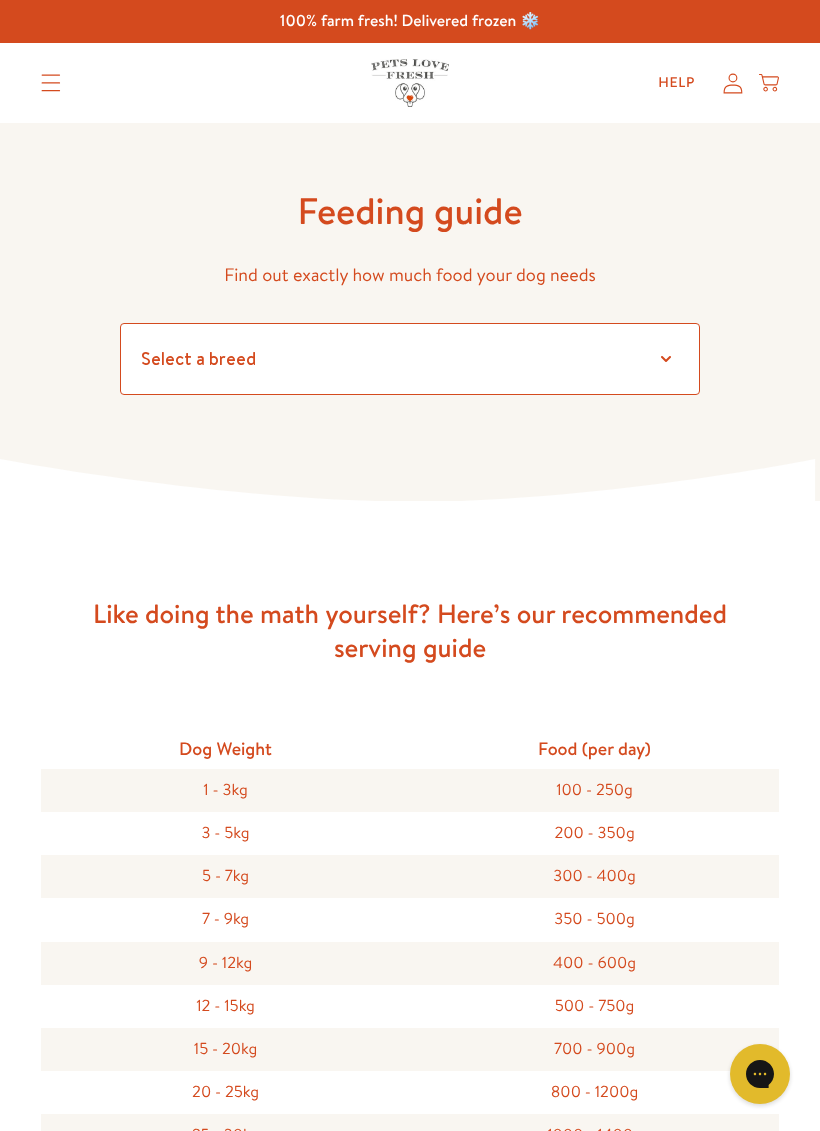 select on "30" 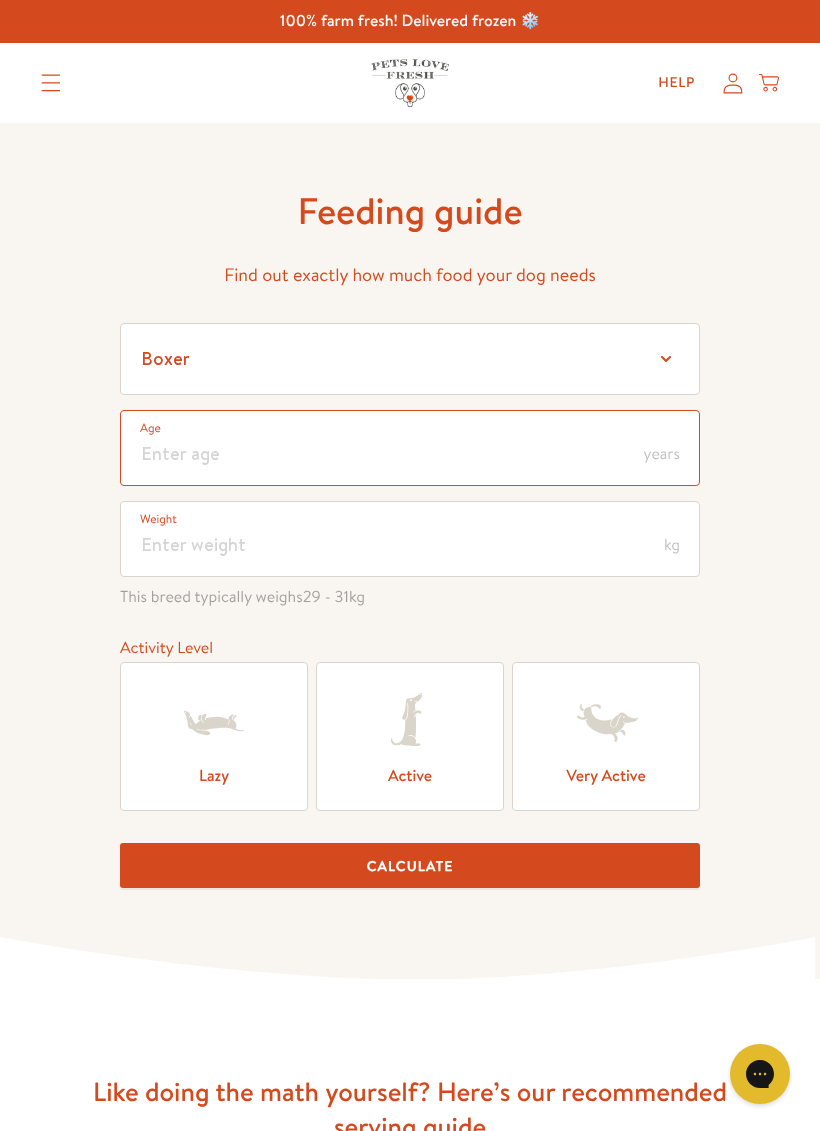 click at bounding box center [410, 448] 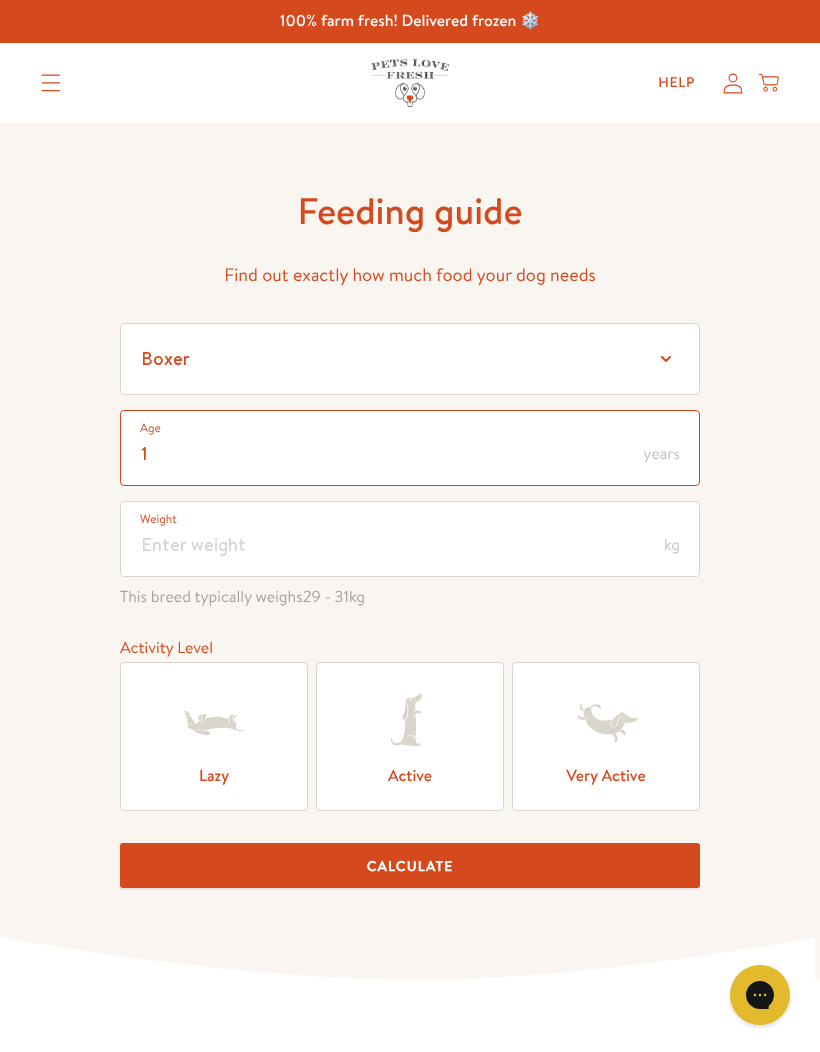 type on "1" 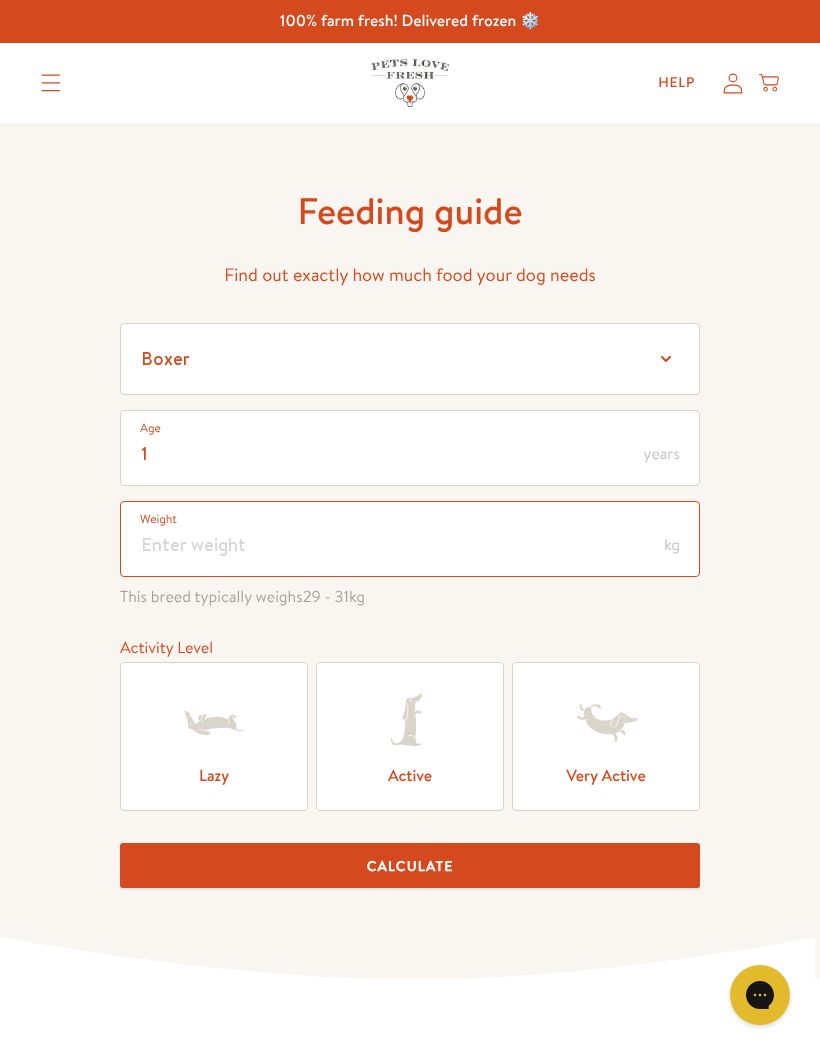click at bounding box center (410, 539) 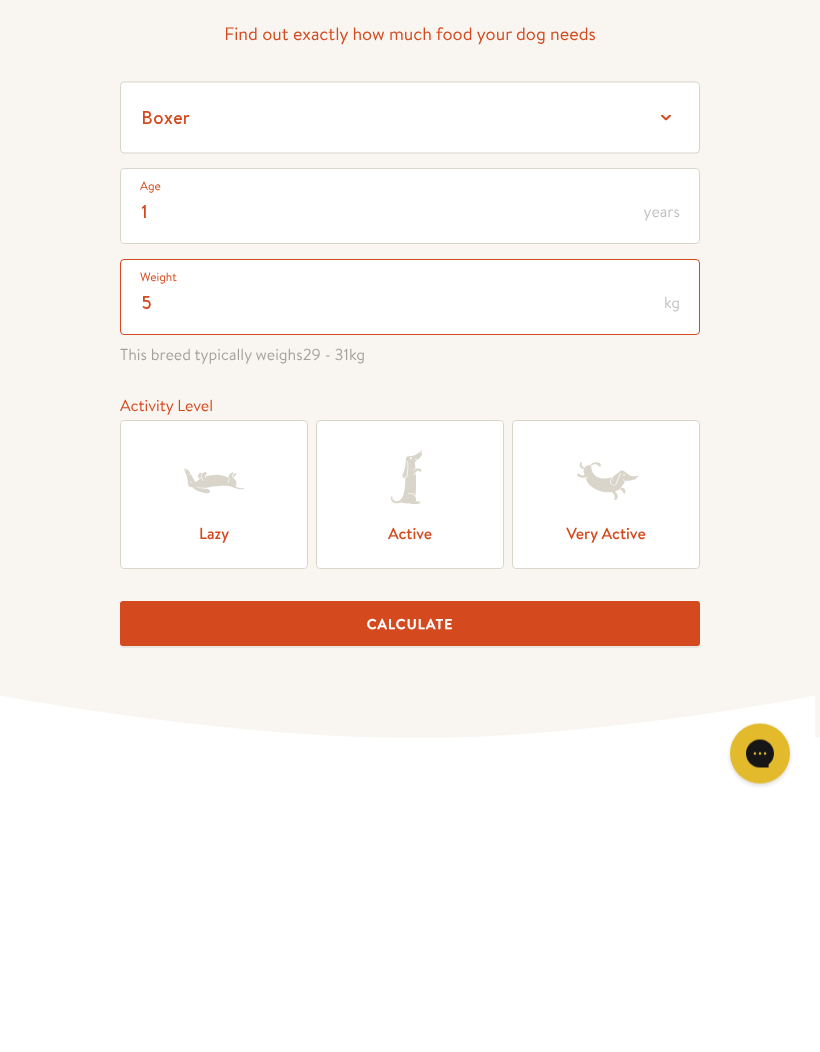 type on "5" 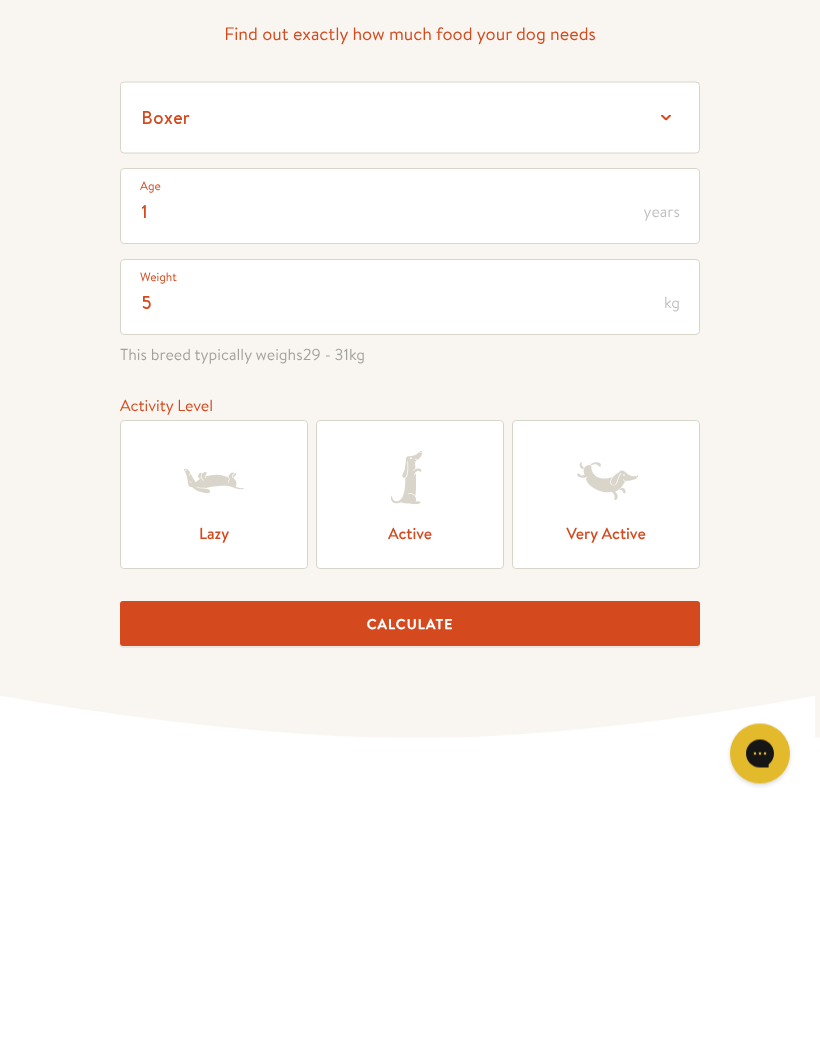click 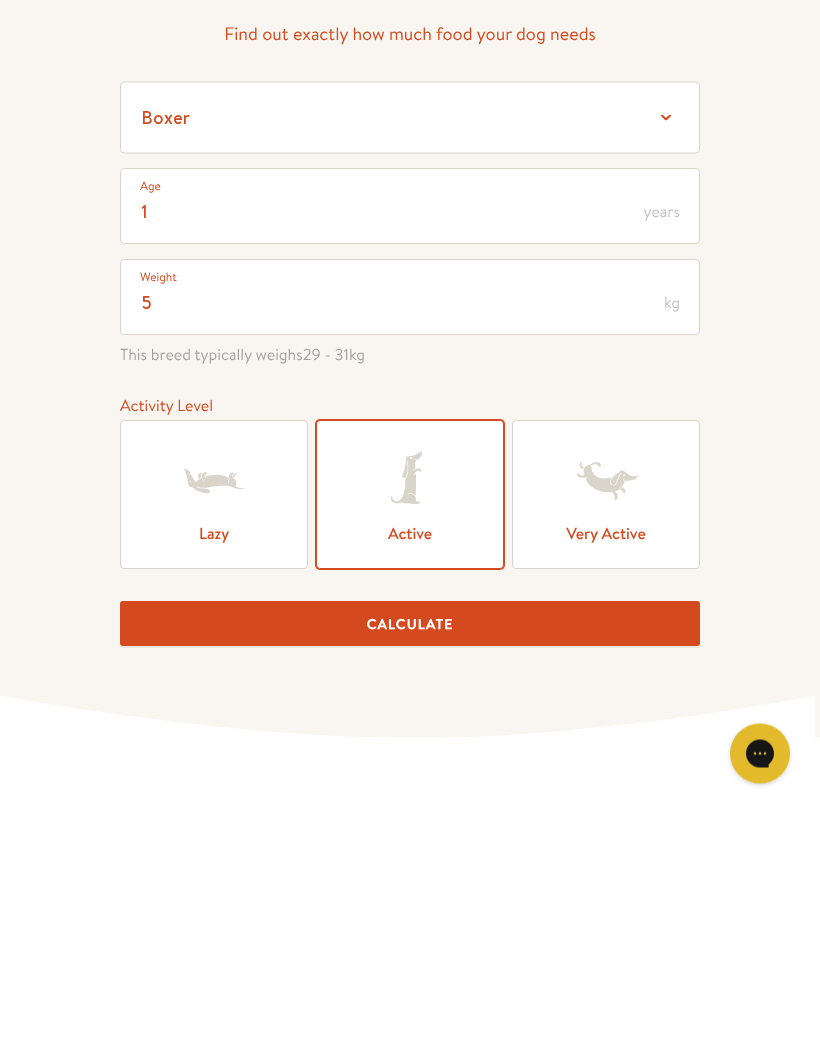 scroll, scrollTop: 242, scrollLeft: 0, axis: vertical 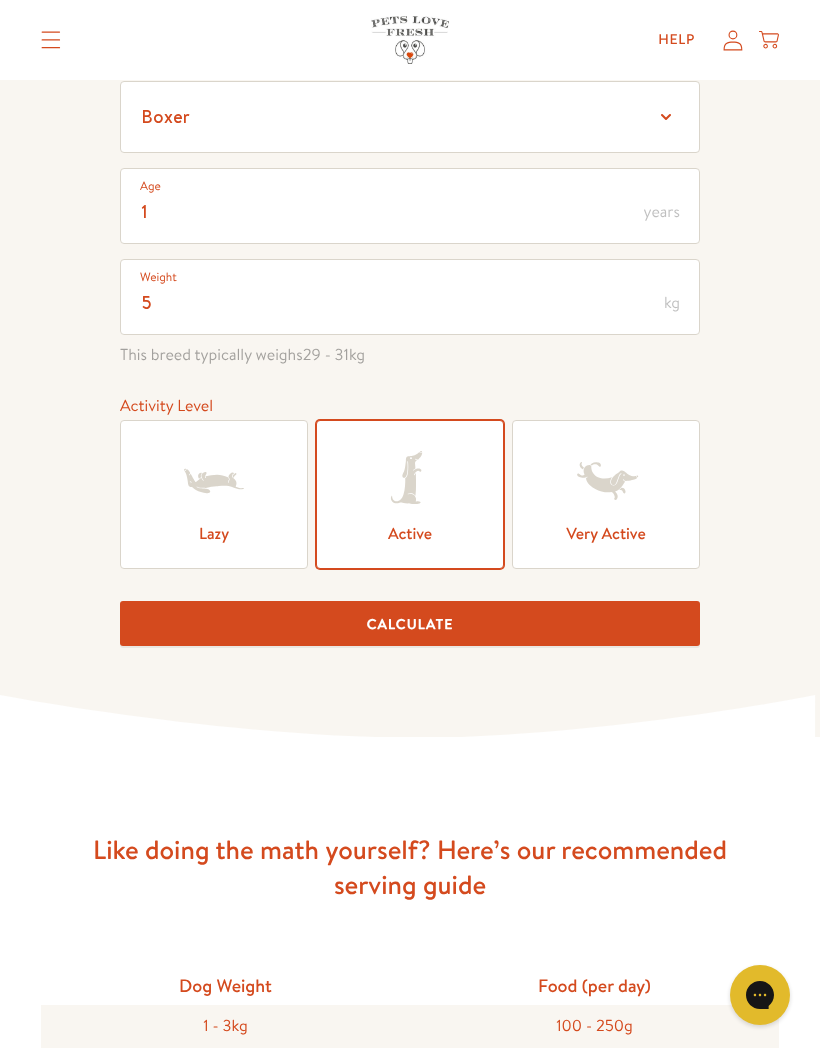 click on "Calculate" at bounding box center [410, 623] 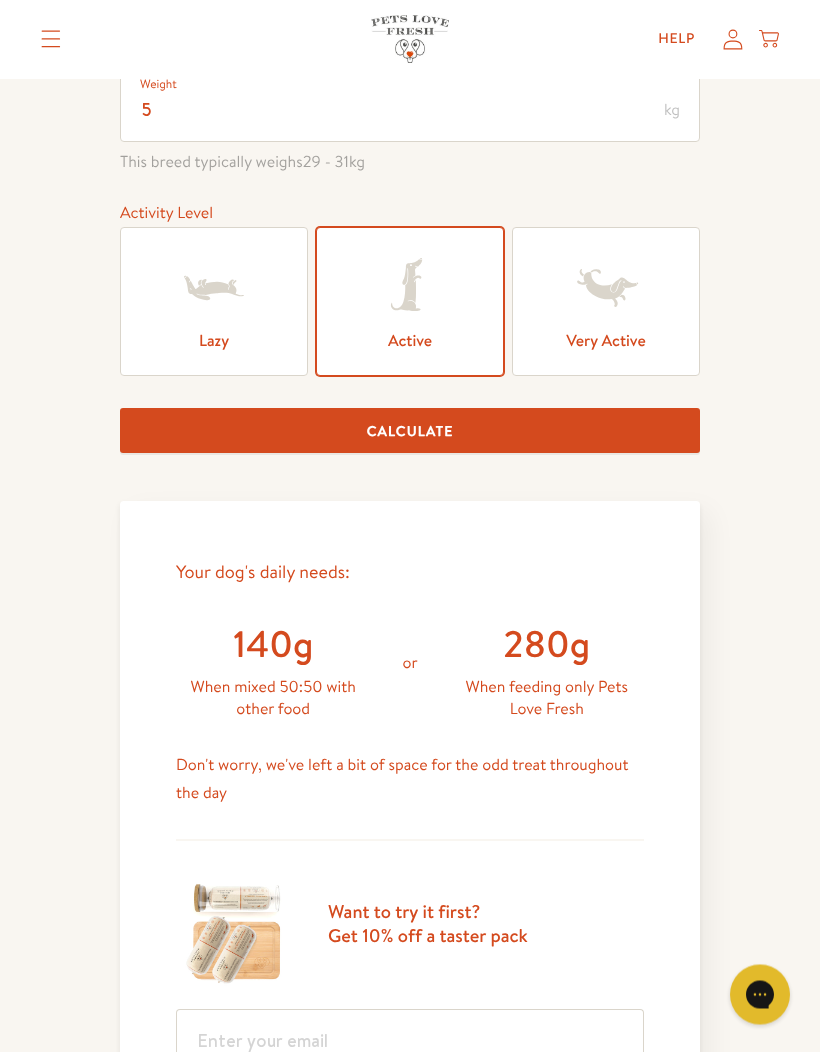 scroll, scrollTop: 729, scrollLeft: 0, axis: vertical 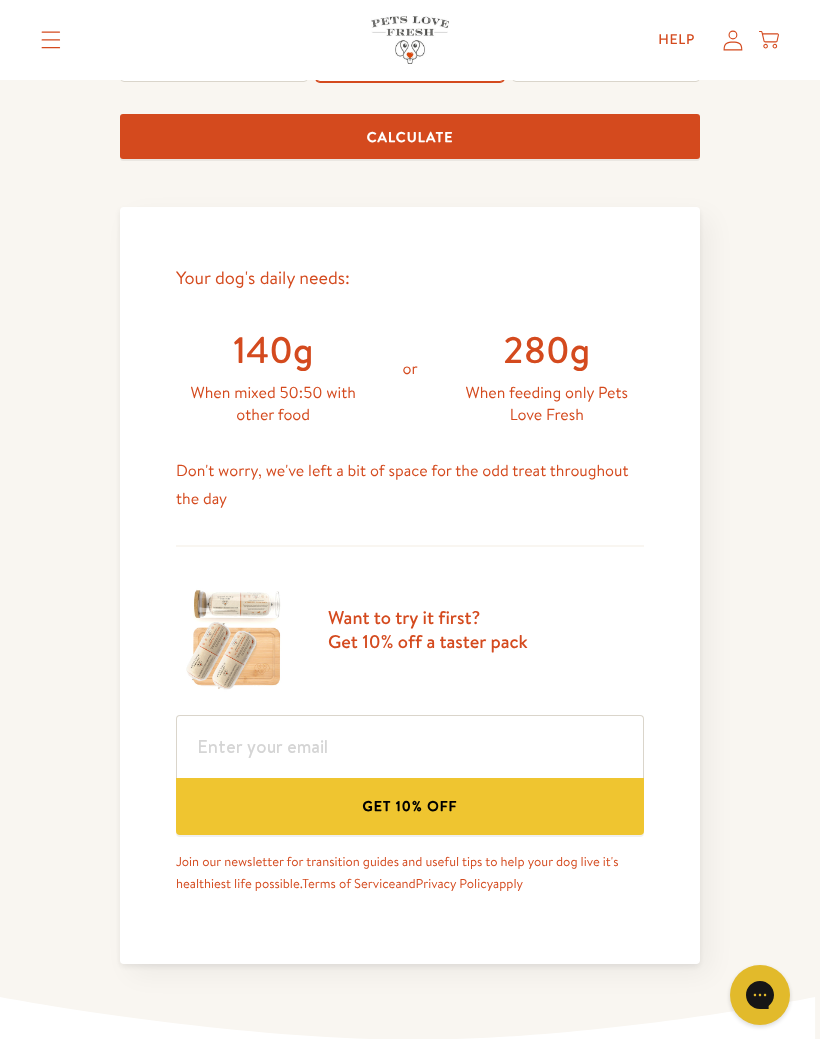 click on "Get 10% off" at bounding box center (410, 806) 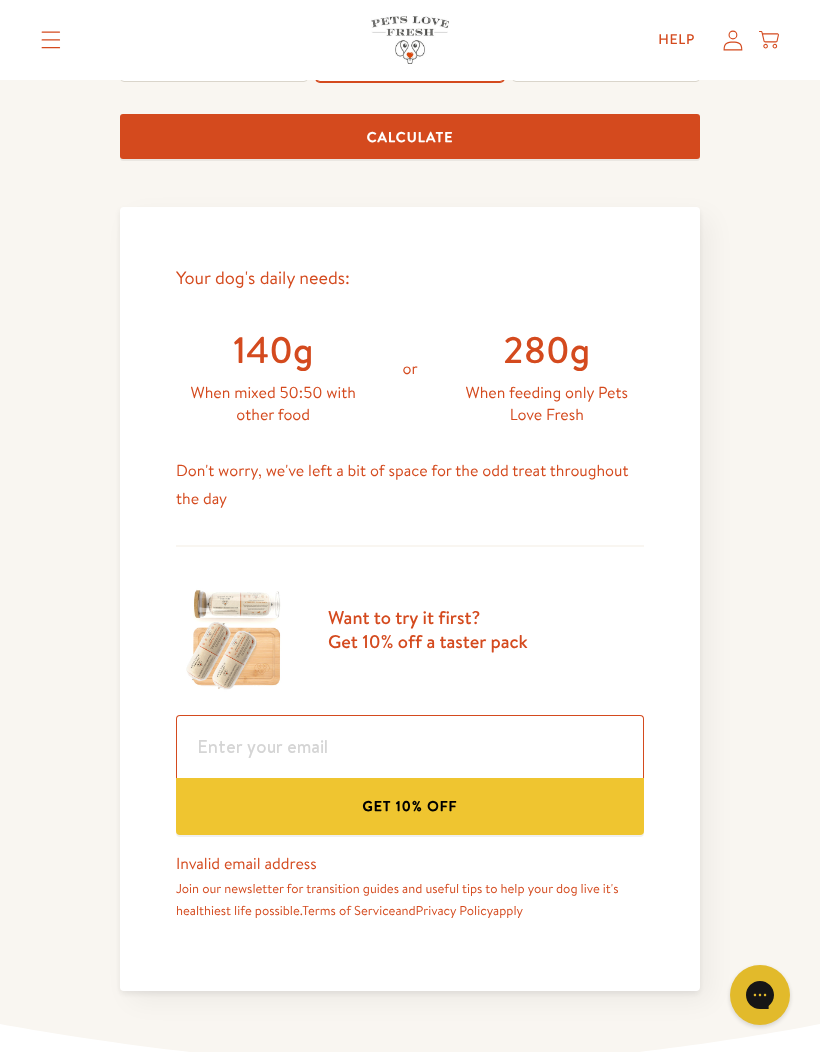 click at bounding box center [410, 746] 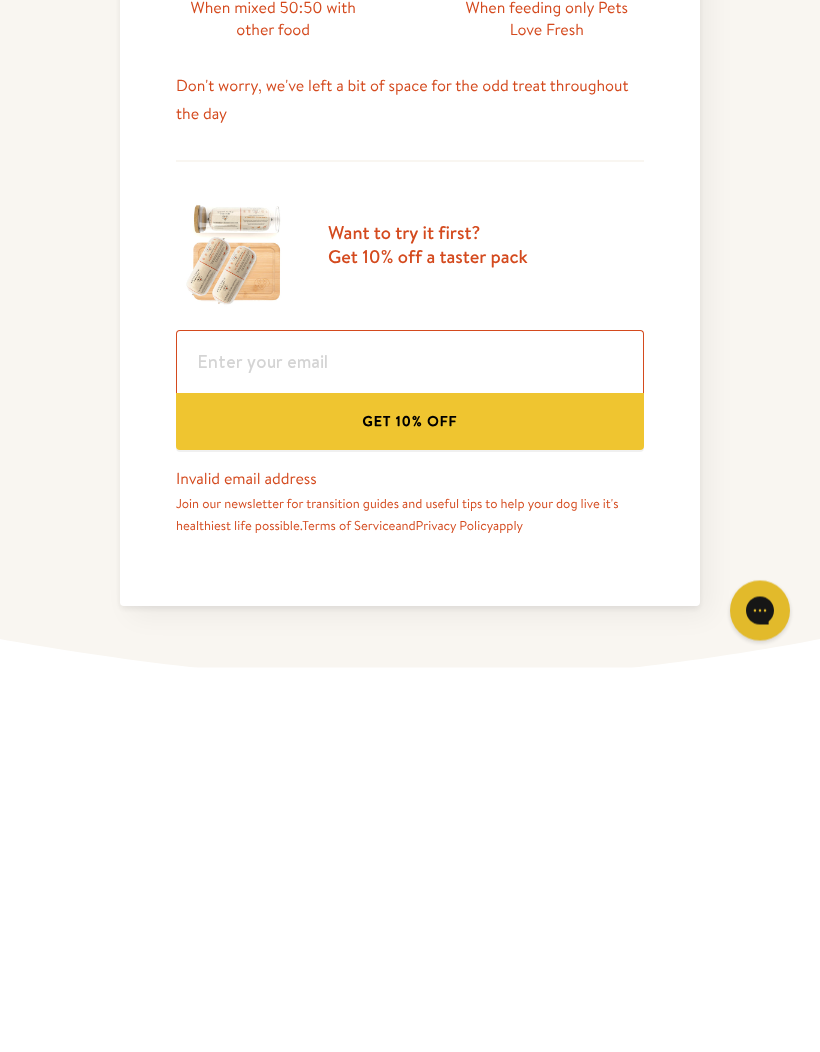 type on "maureenathompson@hotmail.com" 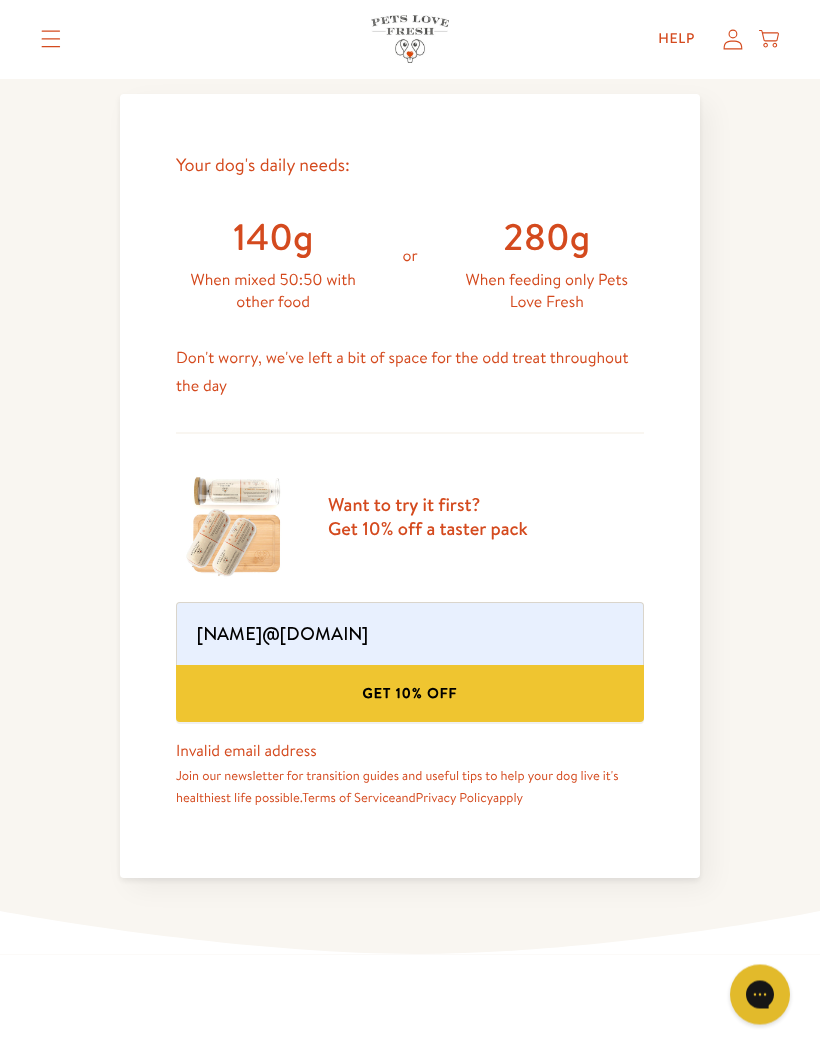 scroll, scrollTop: 846, scrollLeft: 0, axis: vertical 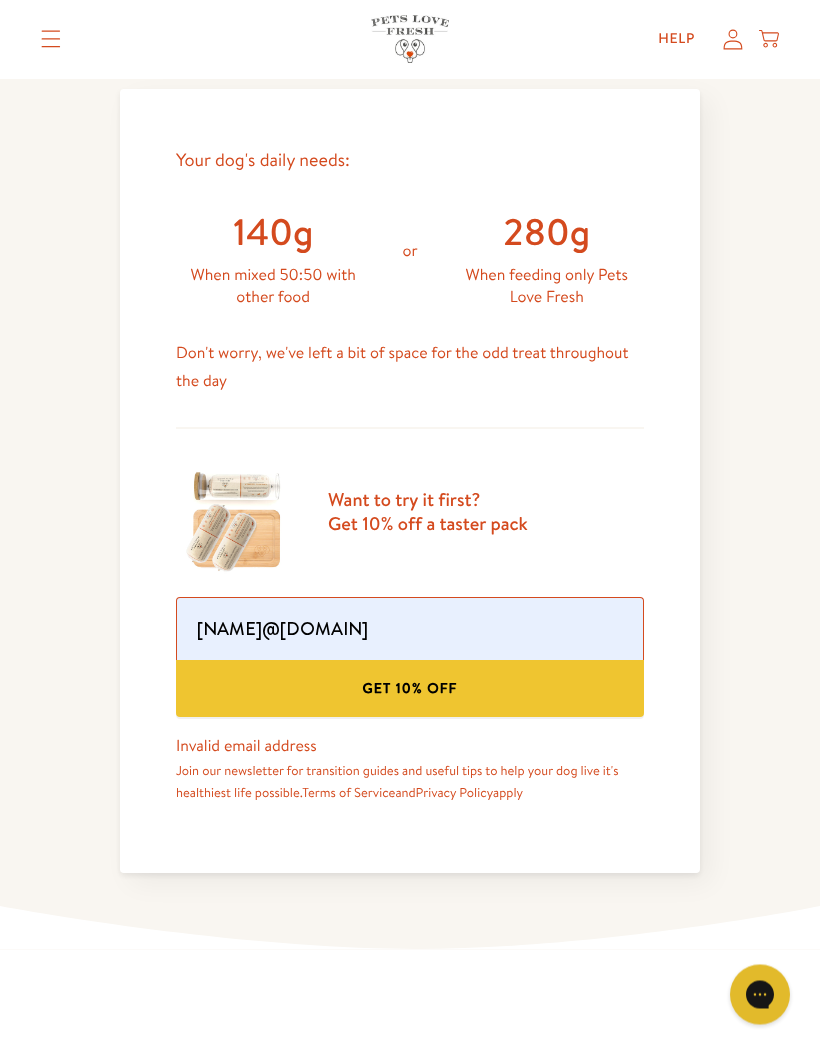 click on "maureenathompson@hotmail.com" at bounding box center [410, 629] 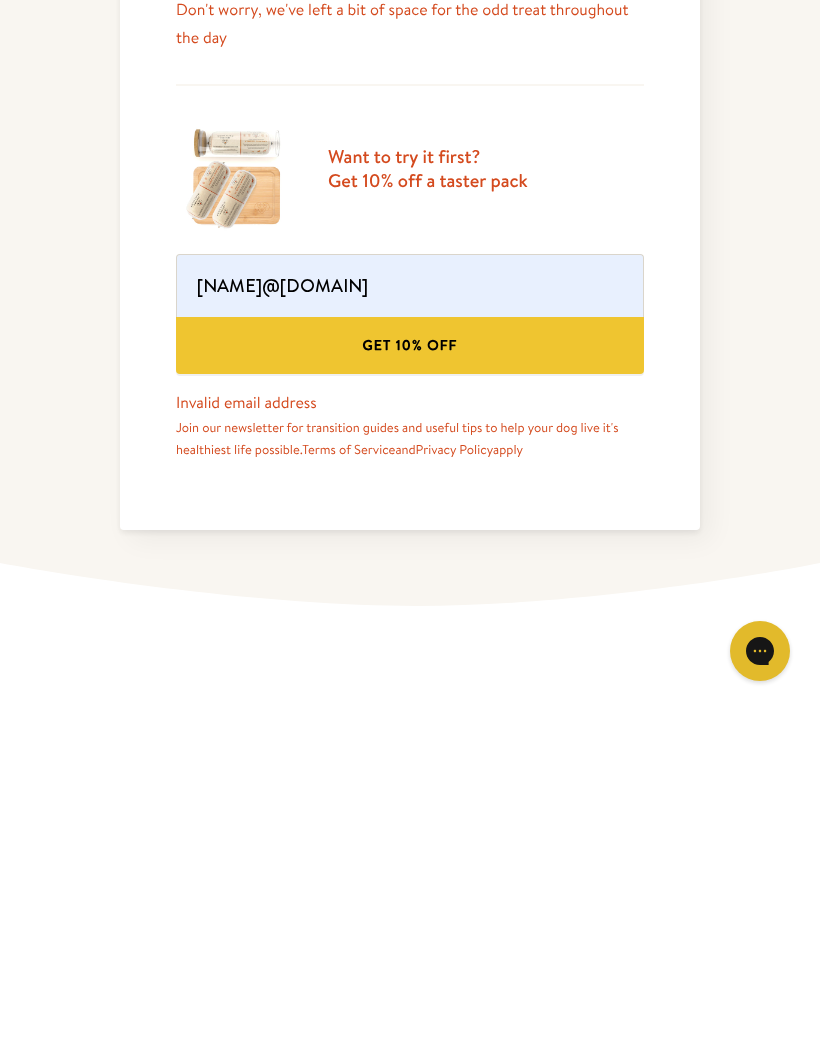 click on "Get 10% off" at bounding box center [410, 689] 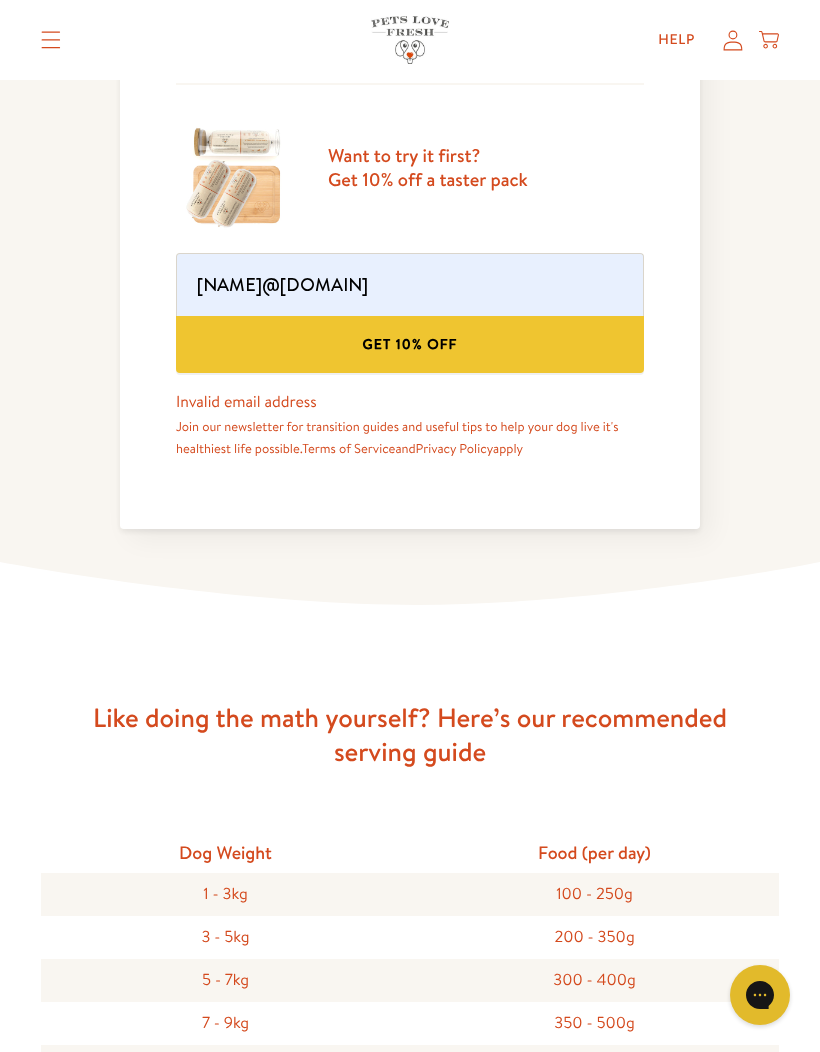 click on "Get 10% off" at bounding box center (410, 344) 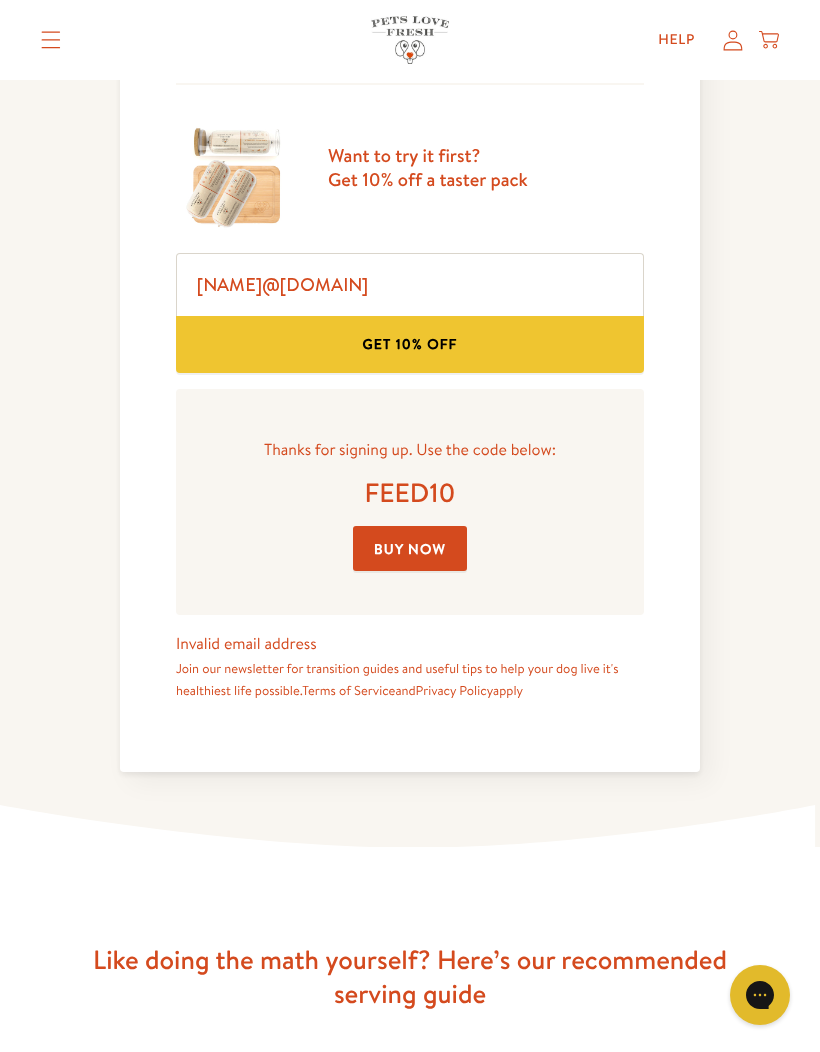 click on "Buy Now" at bounding box center [410, 548] 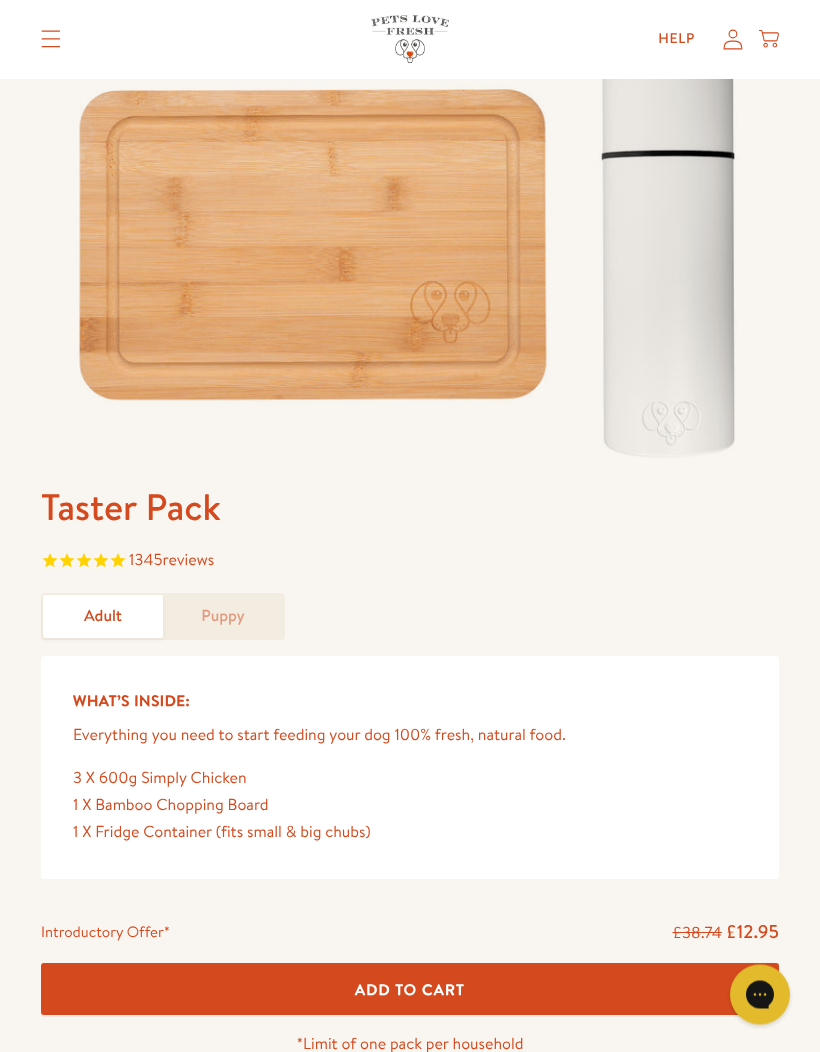 scroll, scrollTop: 348, scrollLeft: 0, axis: vertical 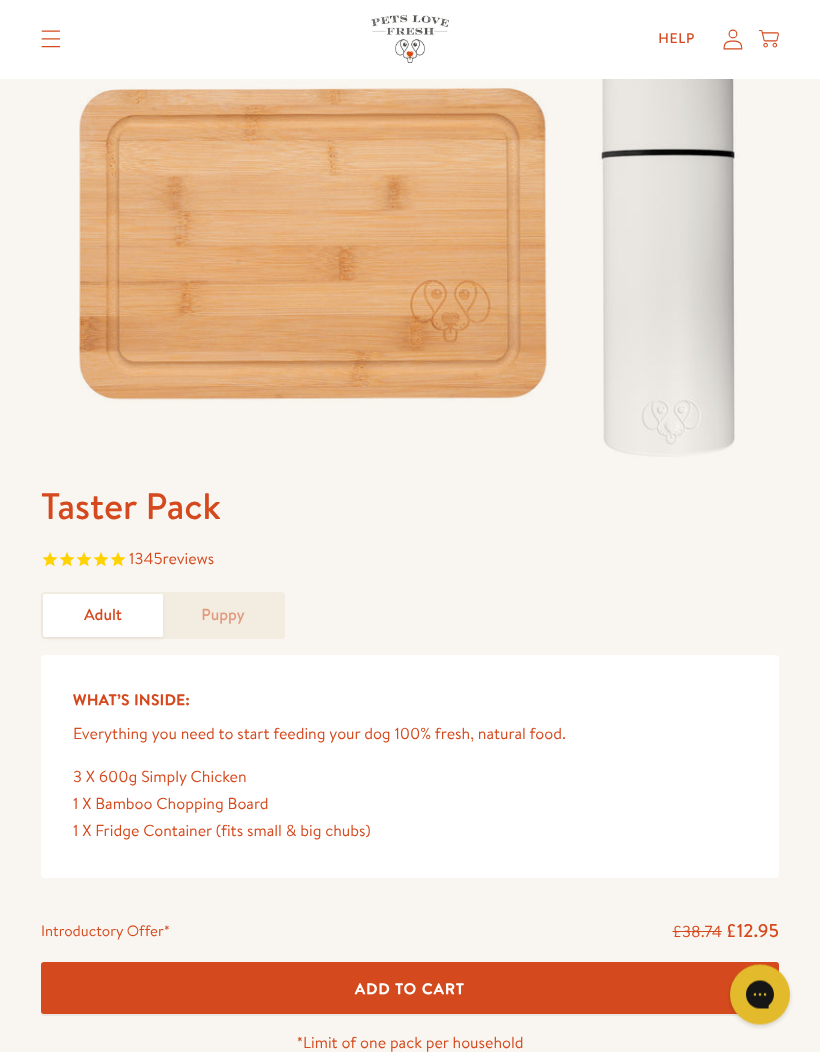 click on "Add To Cart" at bounding box center [410, 989] 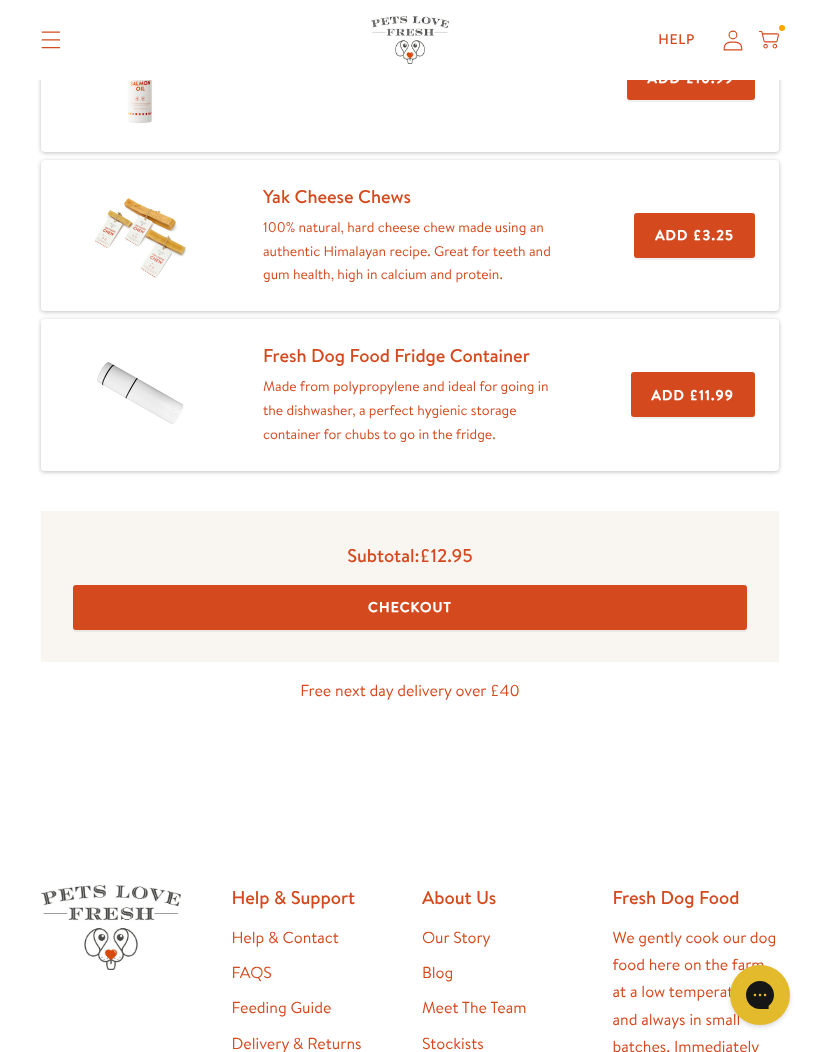 scroll, scrollTop: 510, scrollLeft: 0, axis: vertical 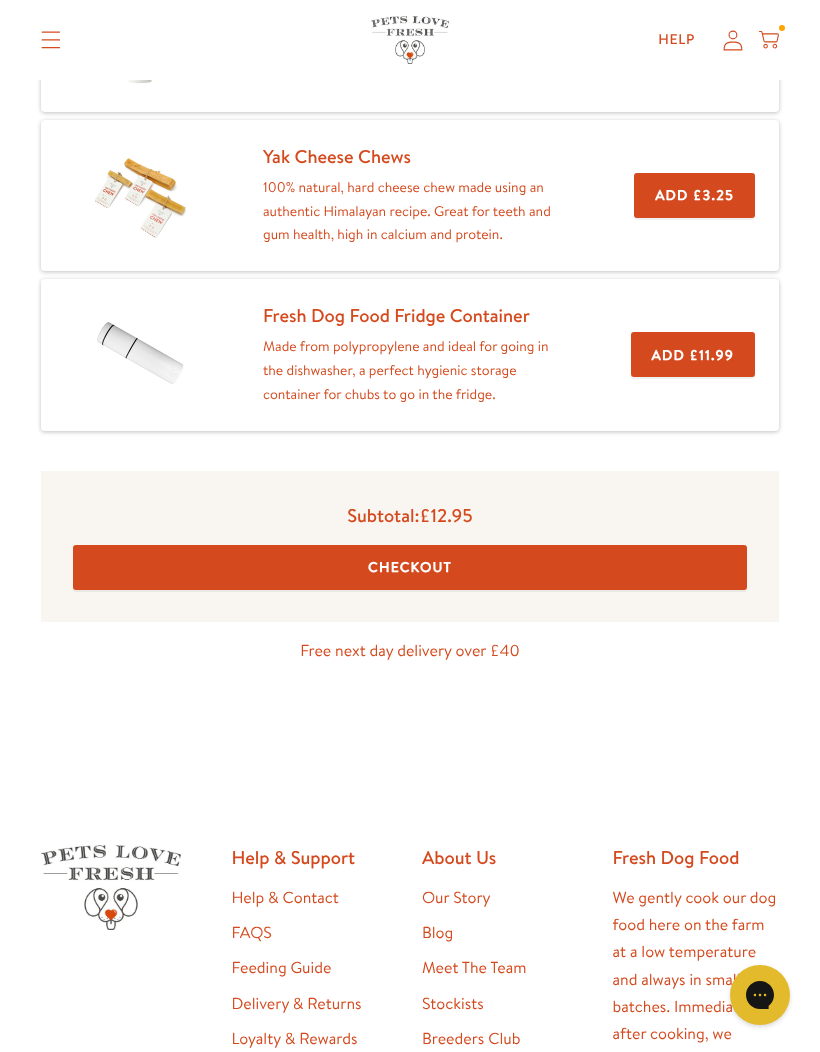 click on "Checkout" at bounding box center [410, 567] 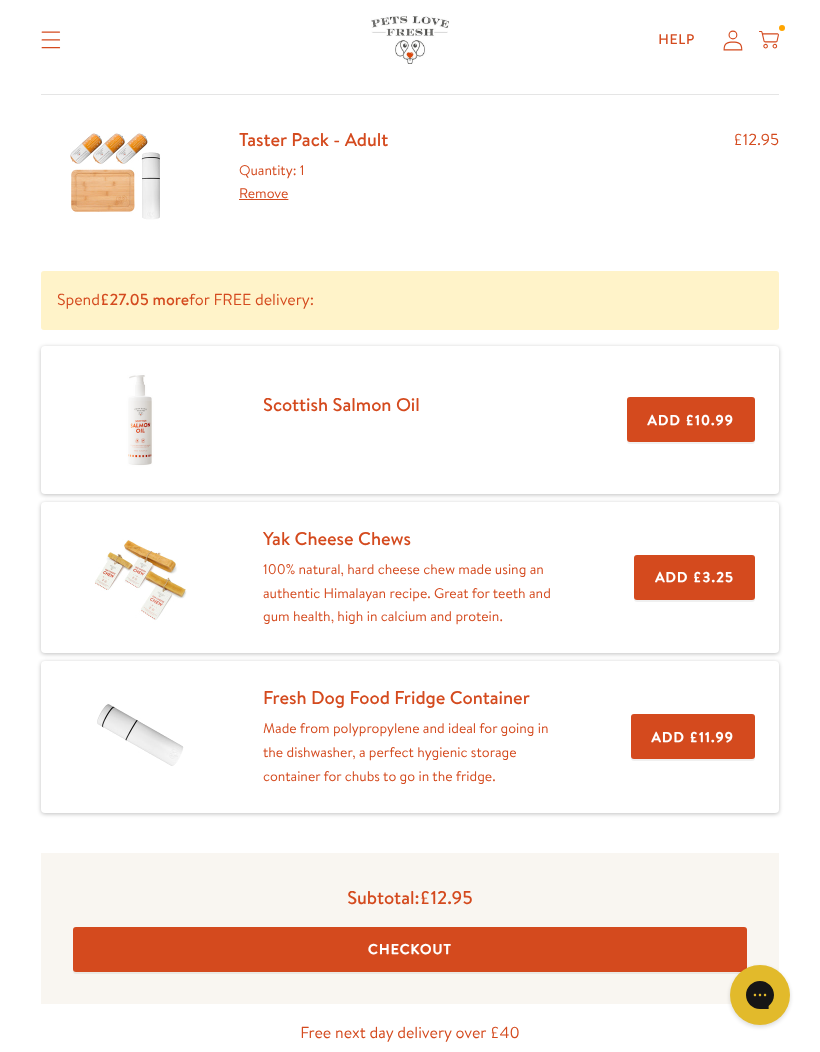 click on "Add £3.25" at bounding box center (694, 577) 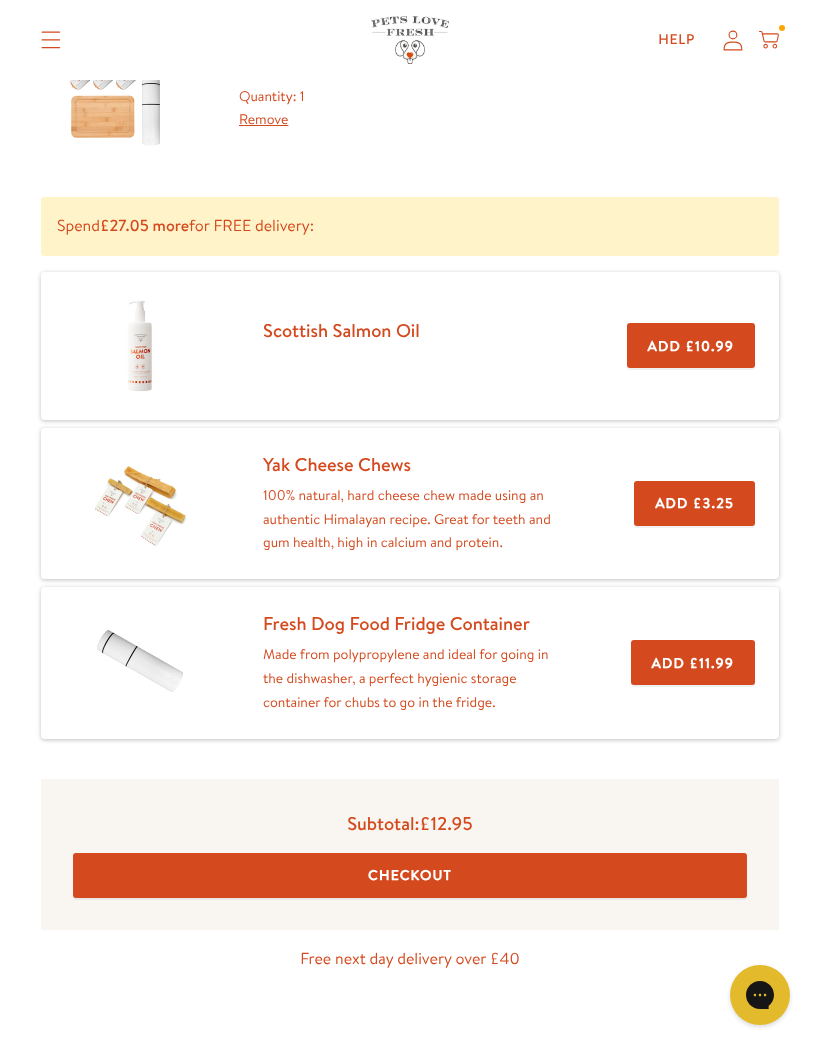 scroll, scrollTop: 201, scrollLeft: 0, axis: vertical 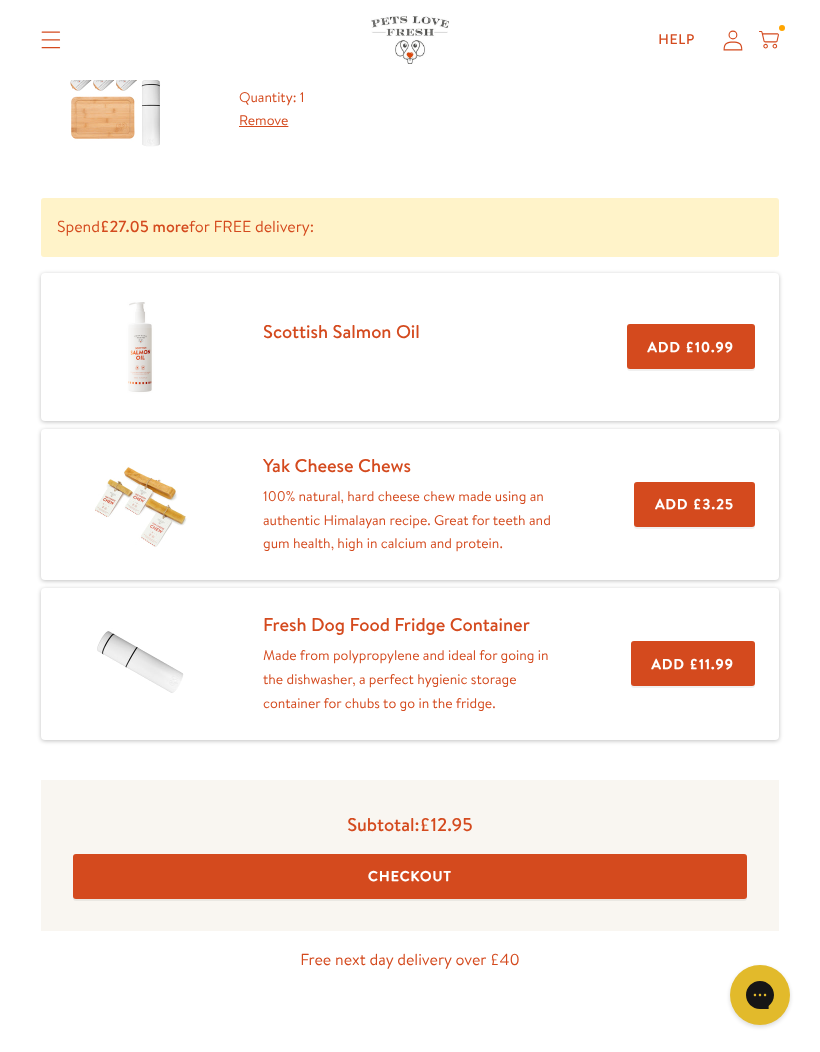 click on "Add £3.25" at bounding box center [694, 504] 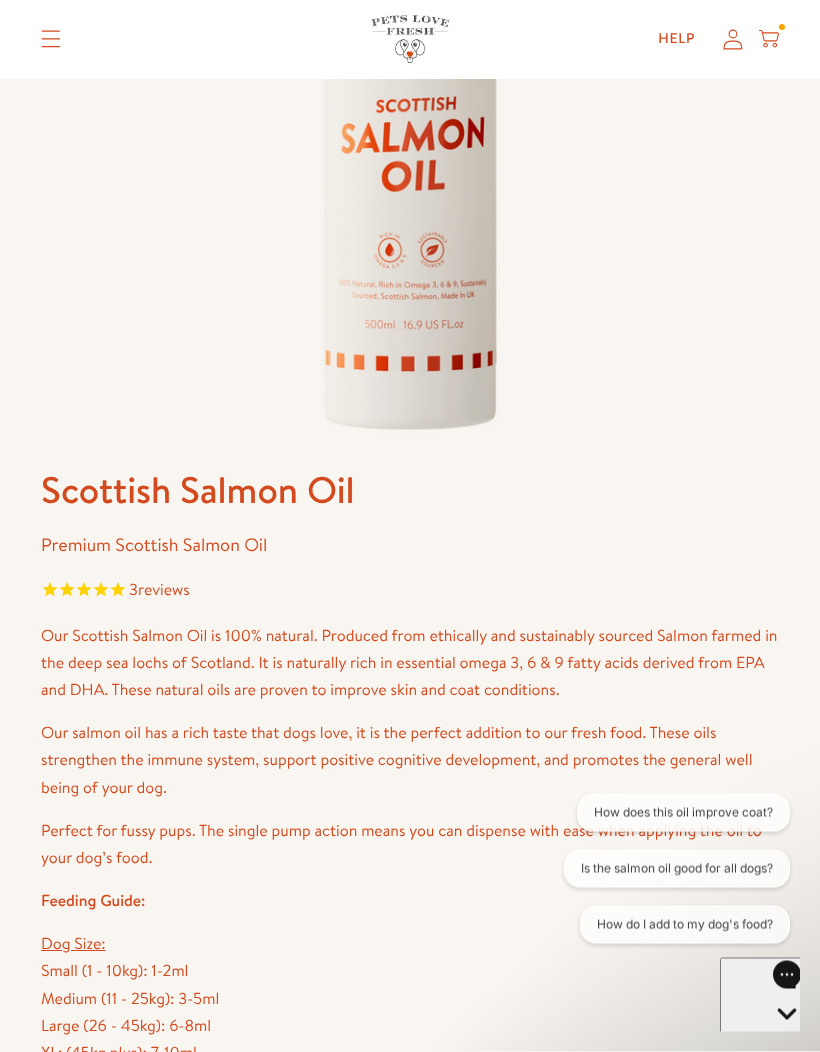 scroll, scrollTop: 388, scrollLeft: 0, axis: vertical 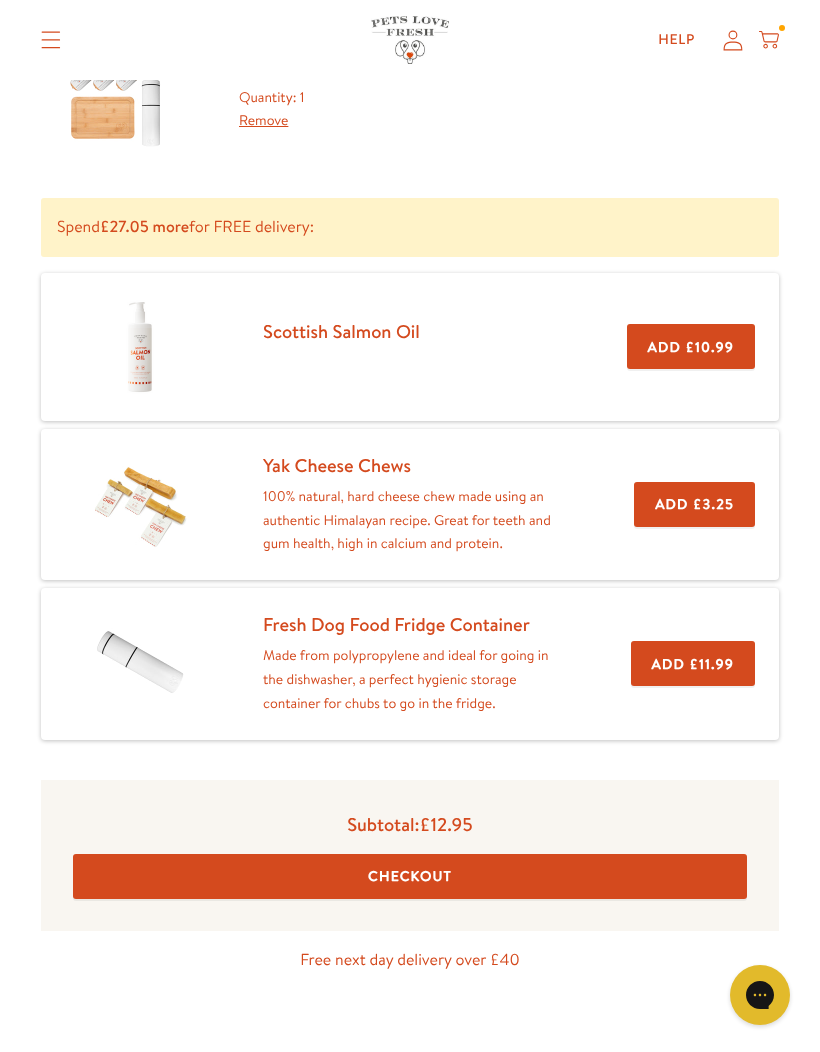click on "Checkout" at bounding box center (410, 876) 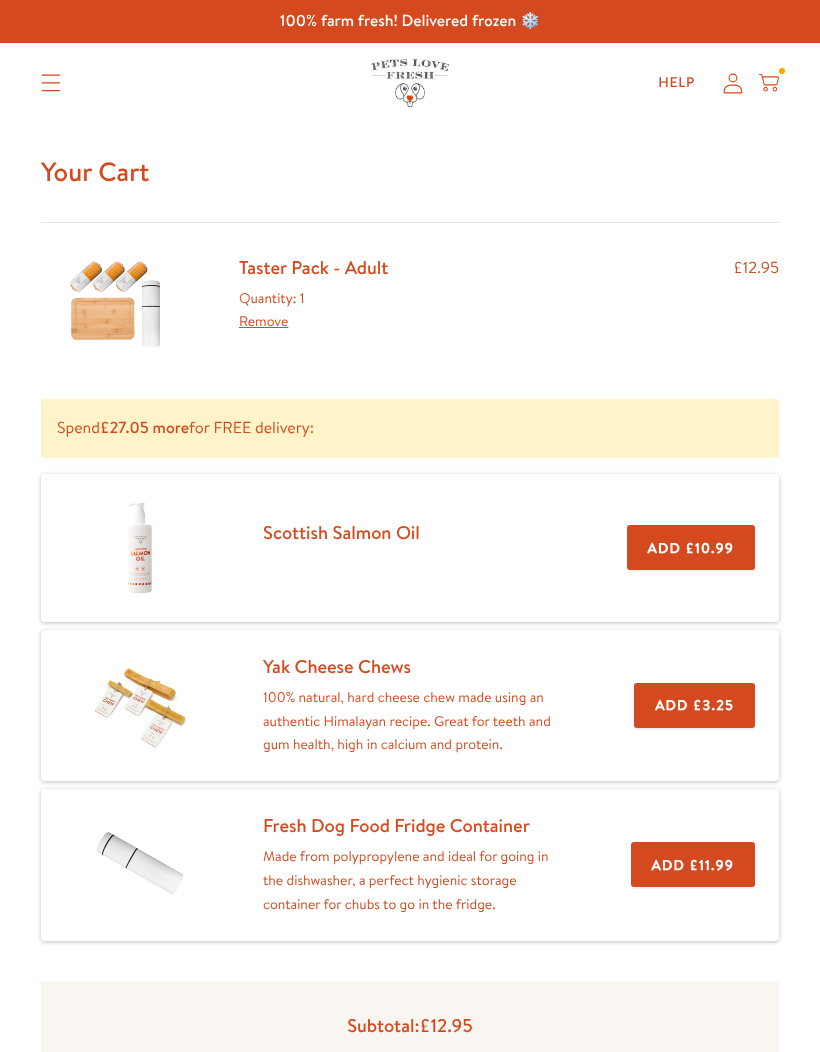 scroll, scrollTop: 201, scrollLeft: 0, axis: vertical 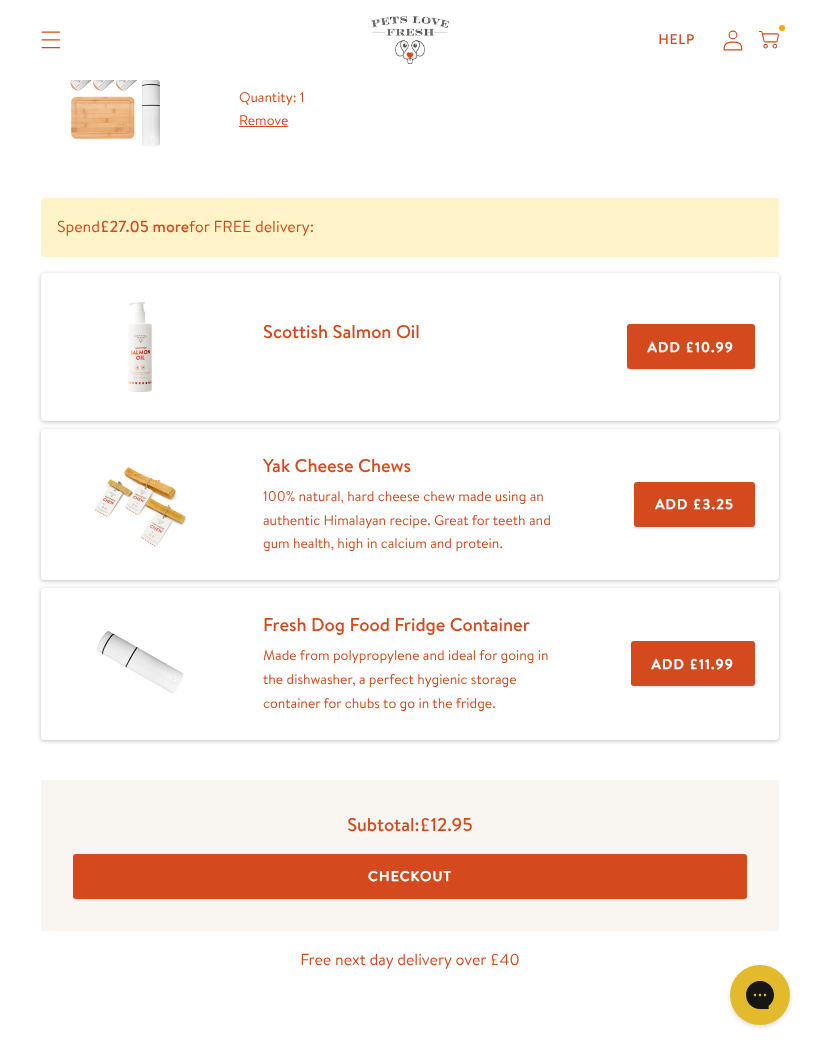 click on "Checkout" at bounding box center (410, 876) 